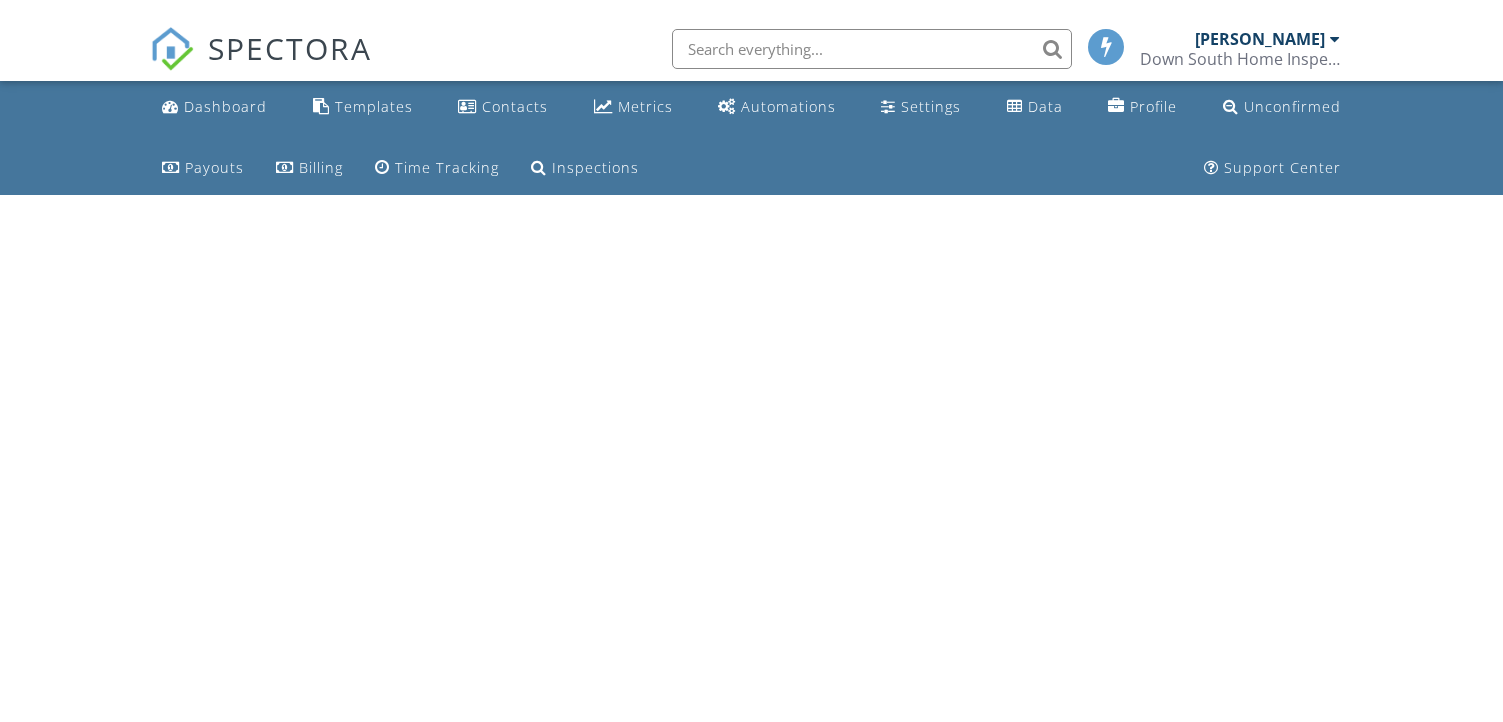 scroll, scrollTop: 0, scrollLeft: 0, axis: both 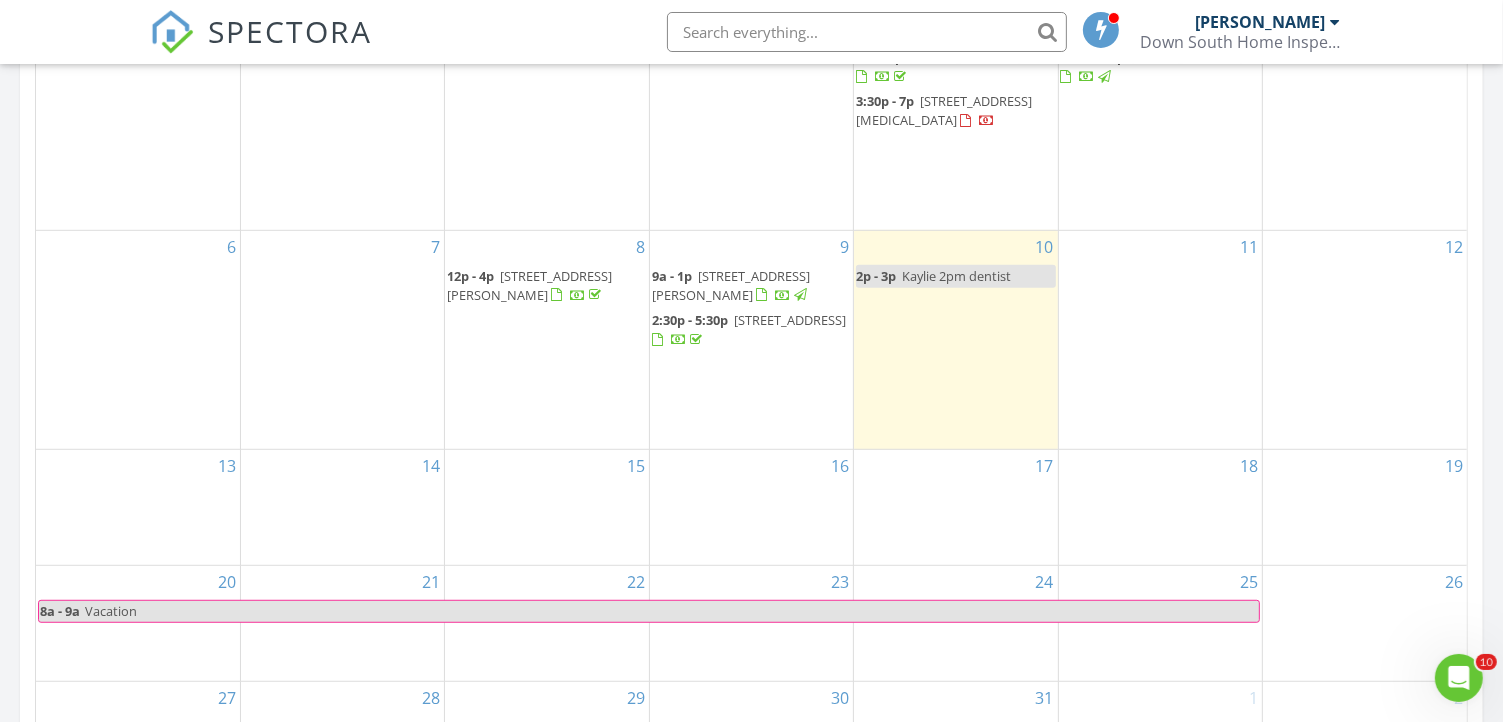 click on "[STREET_ADDRESS][PERSON_NAME]" at bounding box center (731, 285) 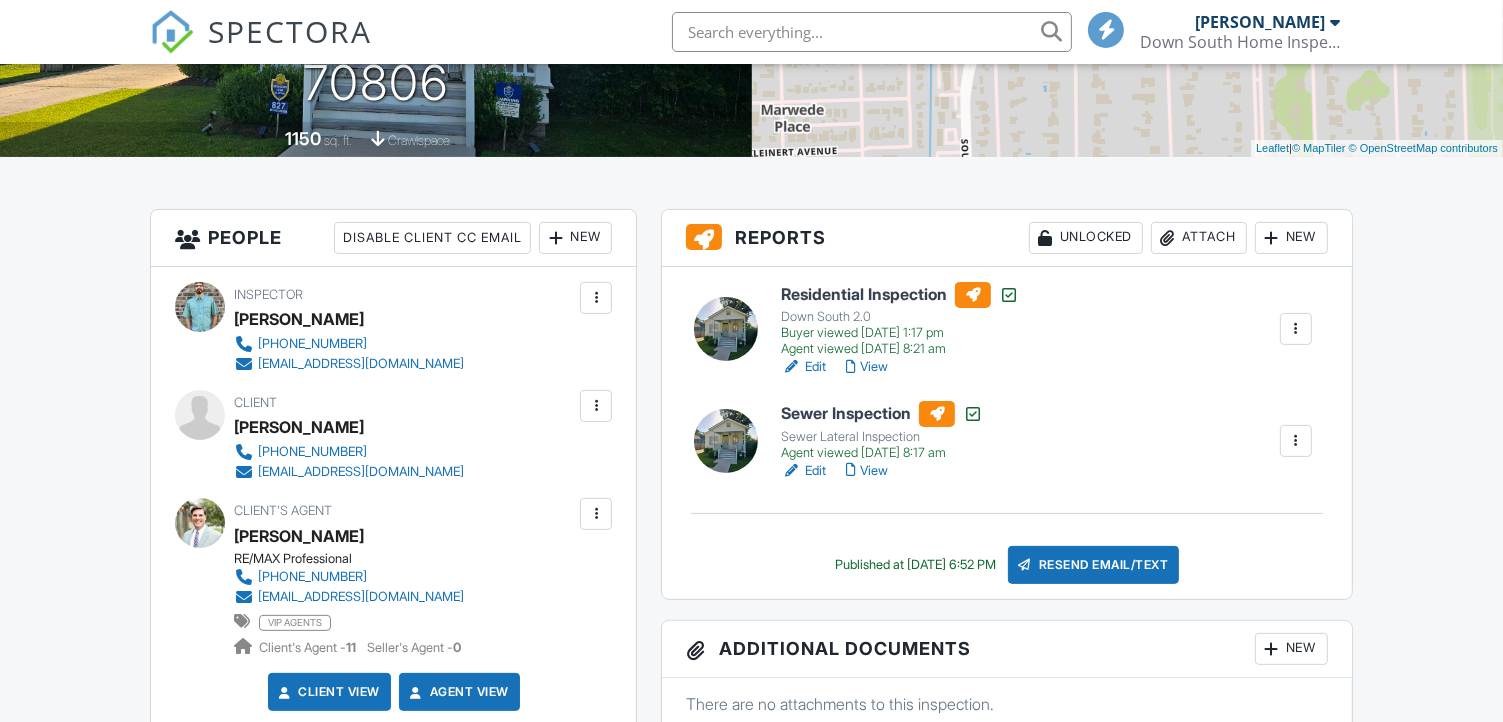 scroll, scrollTop: 539, scrollLeft: 0, axis: vertical 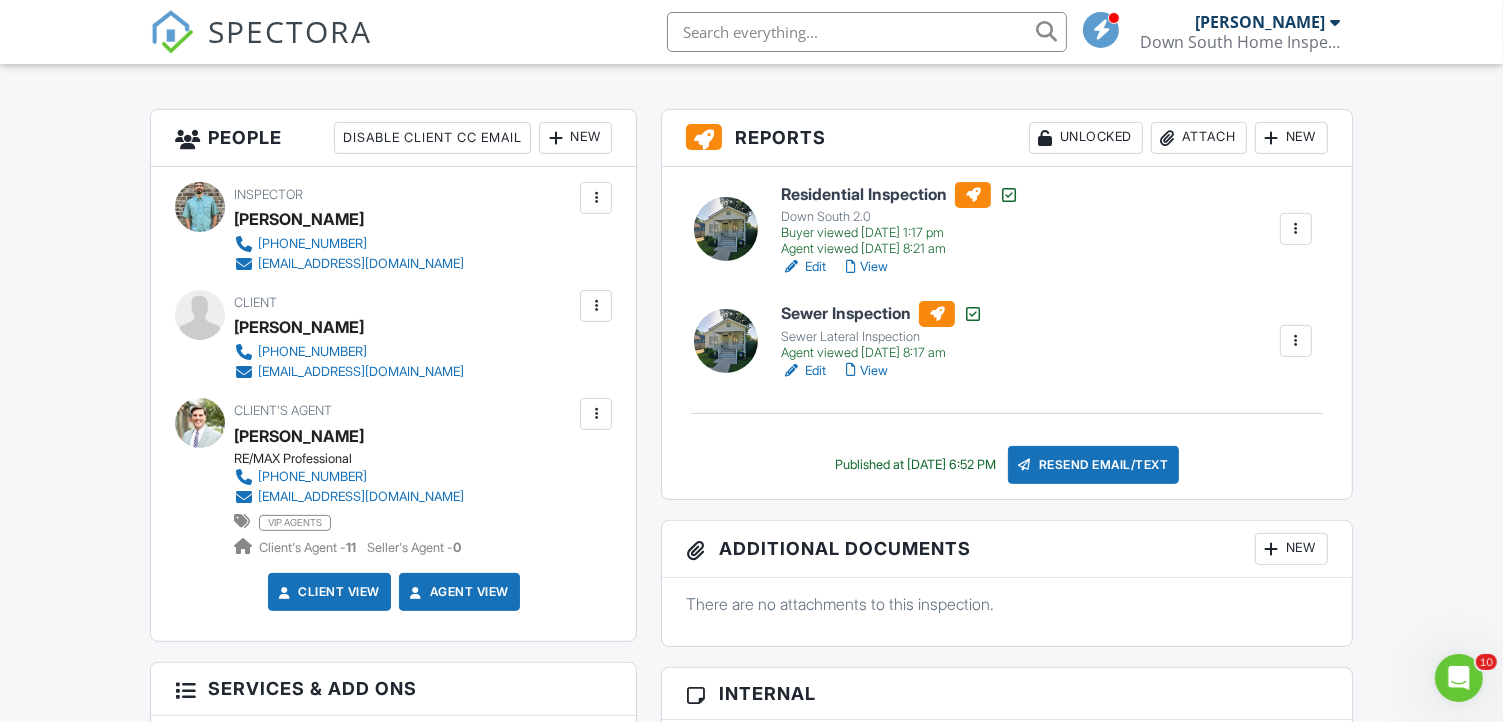 click on "Sewer Inspection" at bounding box center (882, 314) 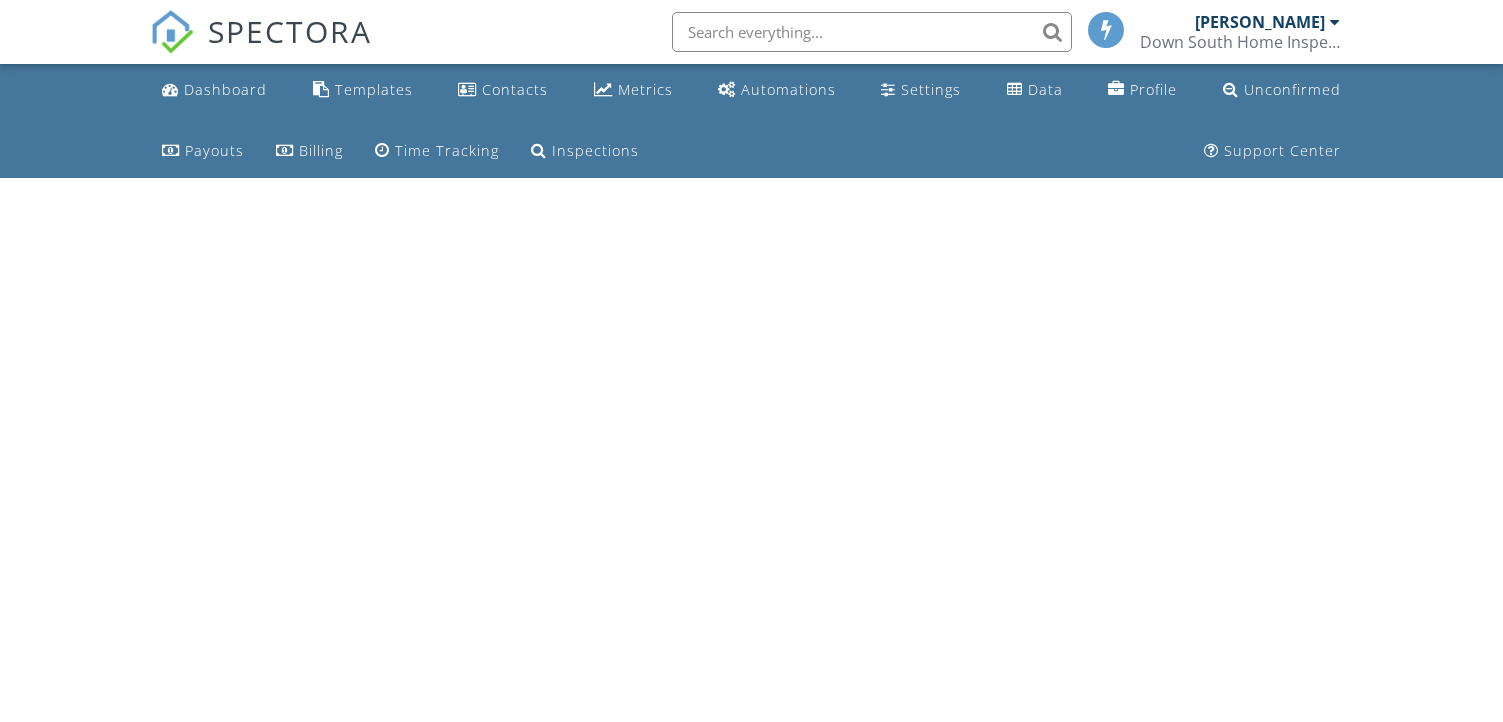 scroll, scrollTop: 0, scrollLeft: 0, axis: both 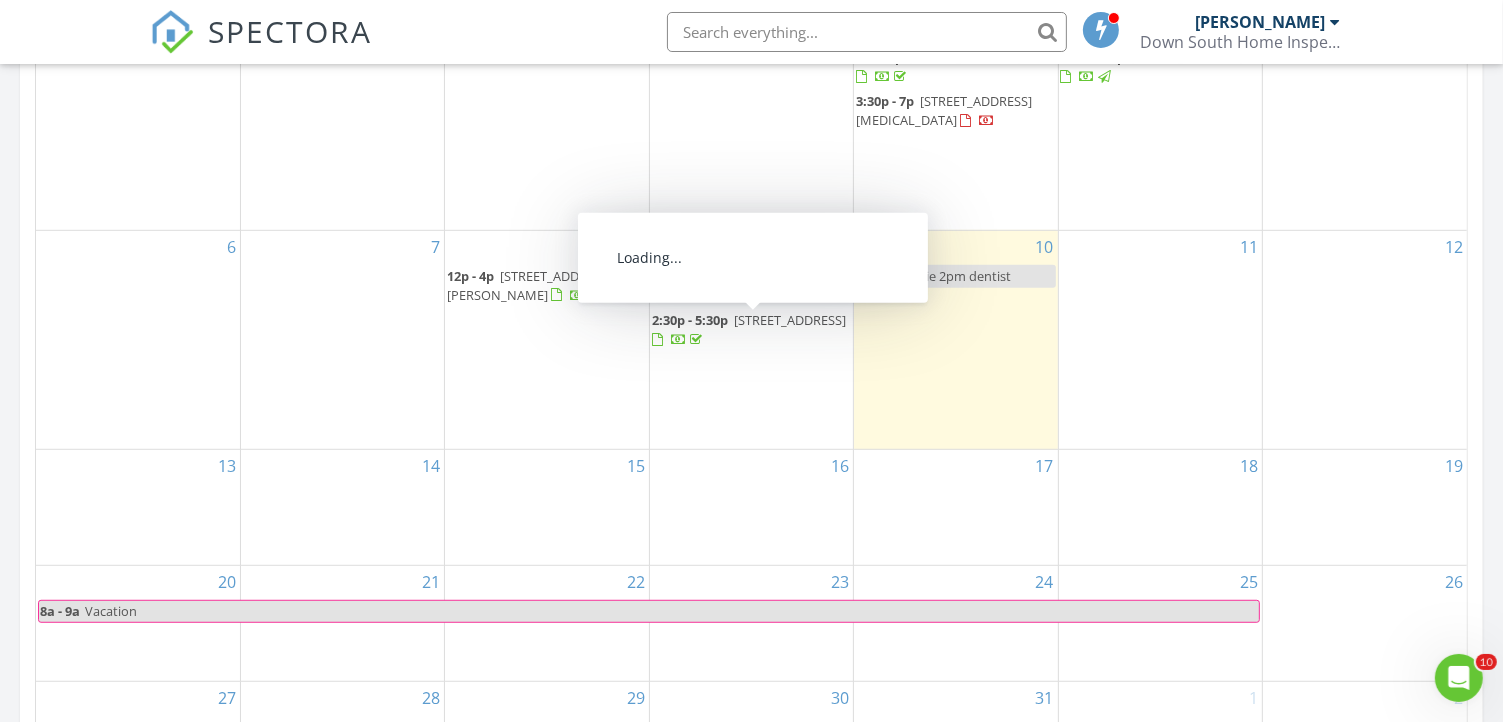 click on "250 W 19th St, Reserve 70084" at bounding box center (790, 320) 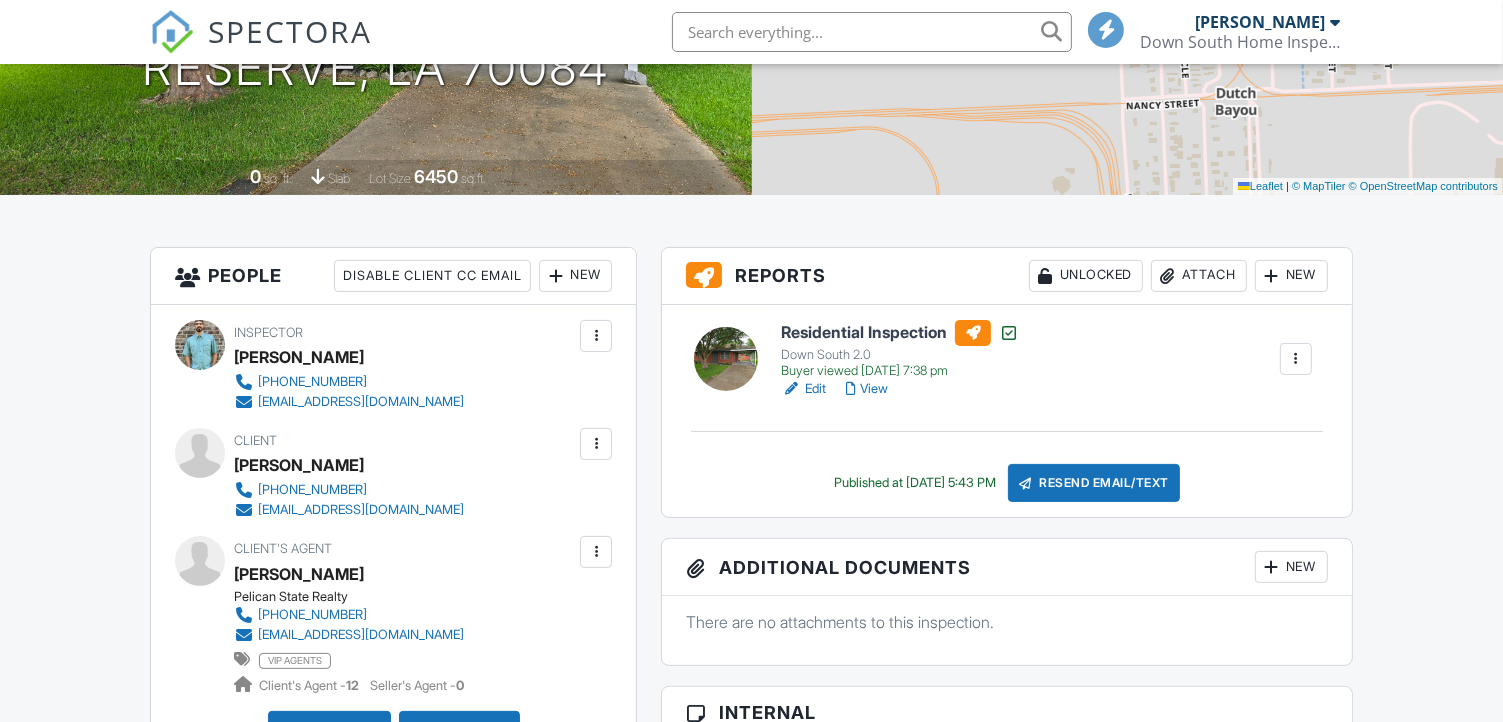 scroll, scrollTop: 501, scrollLeft: 0, axis: vertical 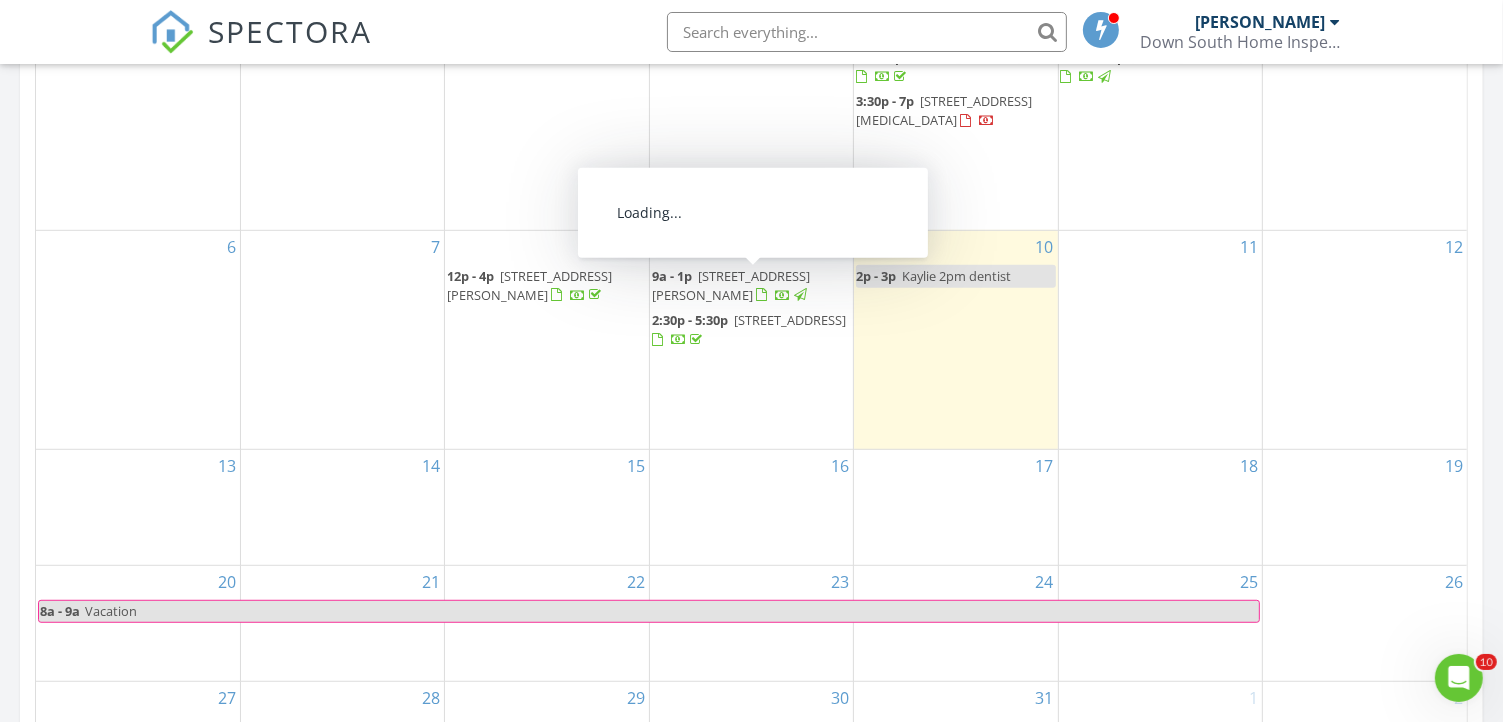 click on "[STREET_ADDRESS][PERSON_NAME]" at bounding box center [731, 285] 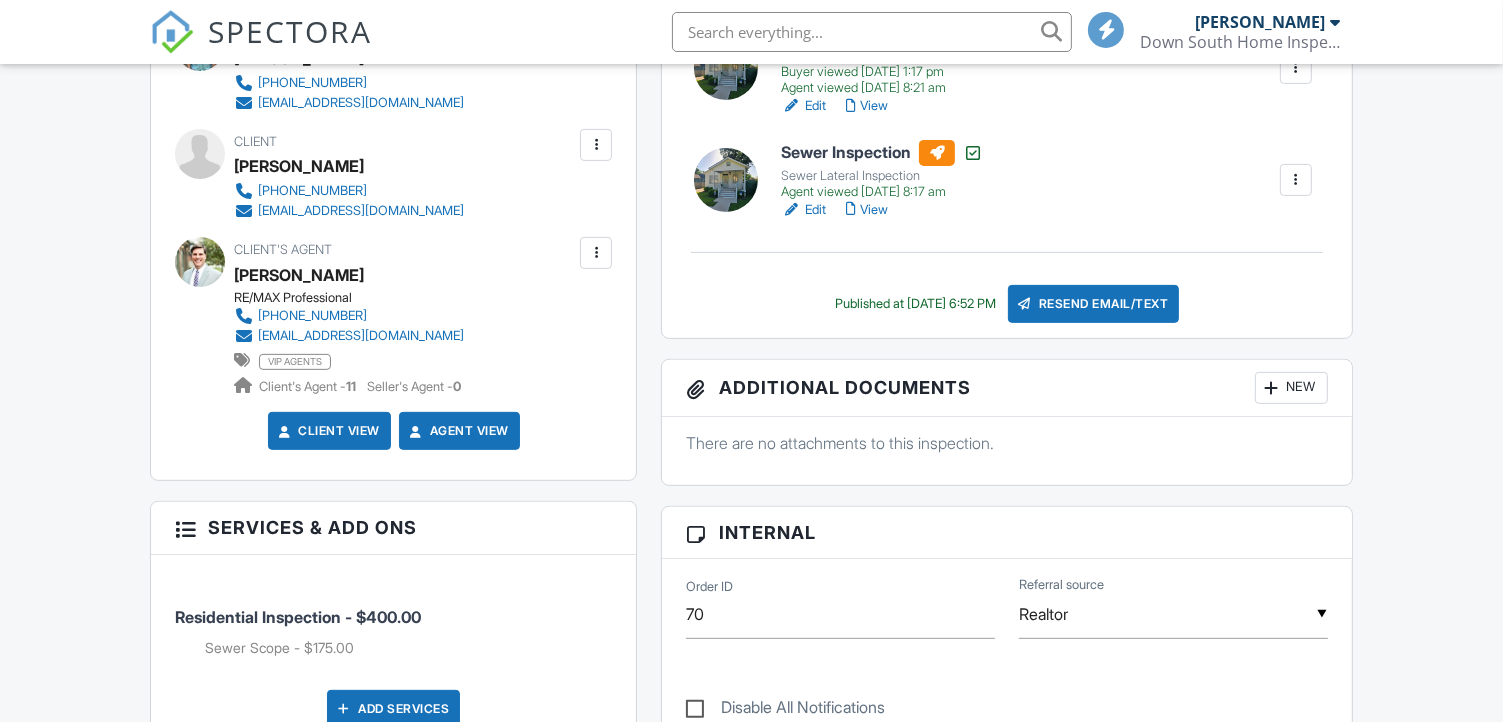 scroll, scrollTop: 700, scrollLeft: 0, axis: vertical 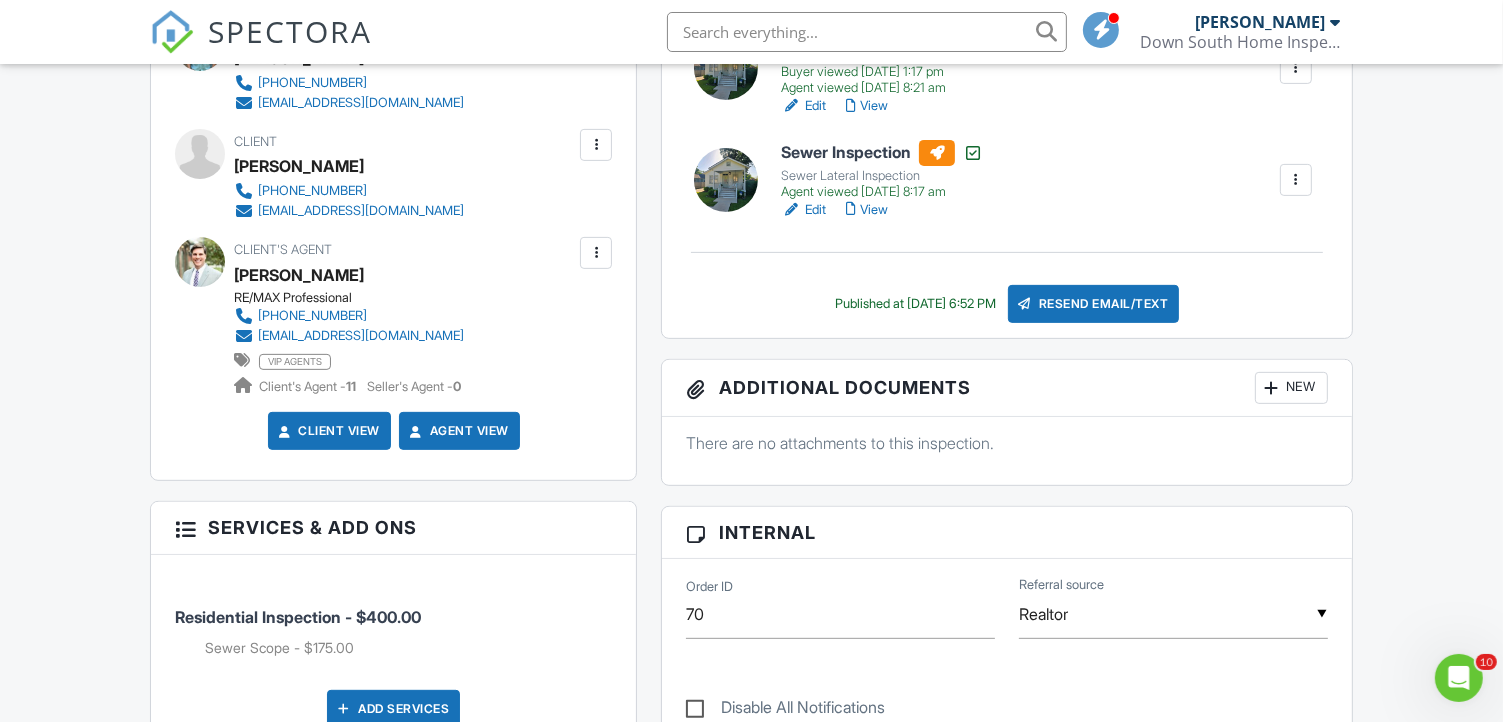click on "Sewer Inspection" at bounding box center (882, 153) 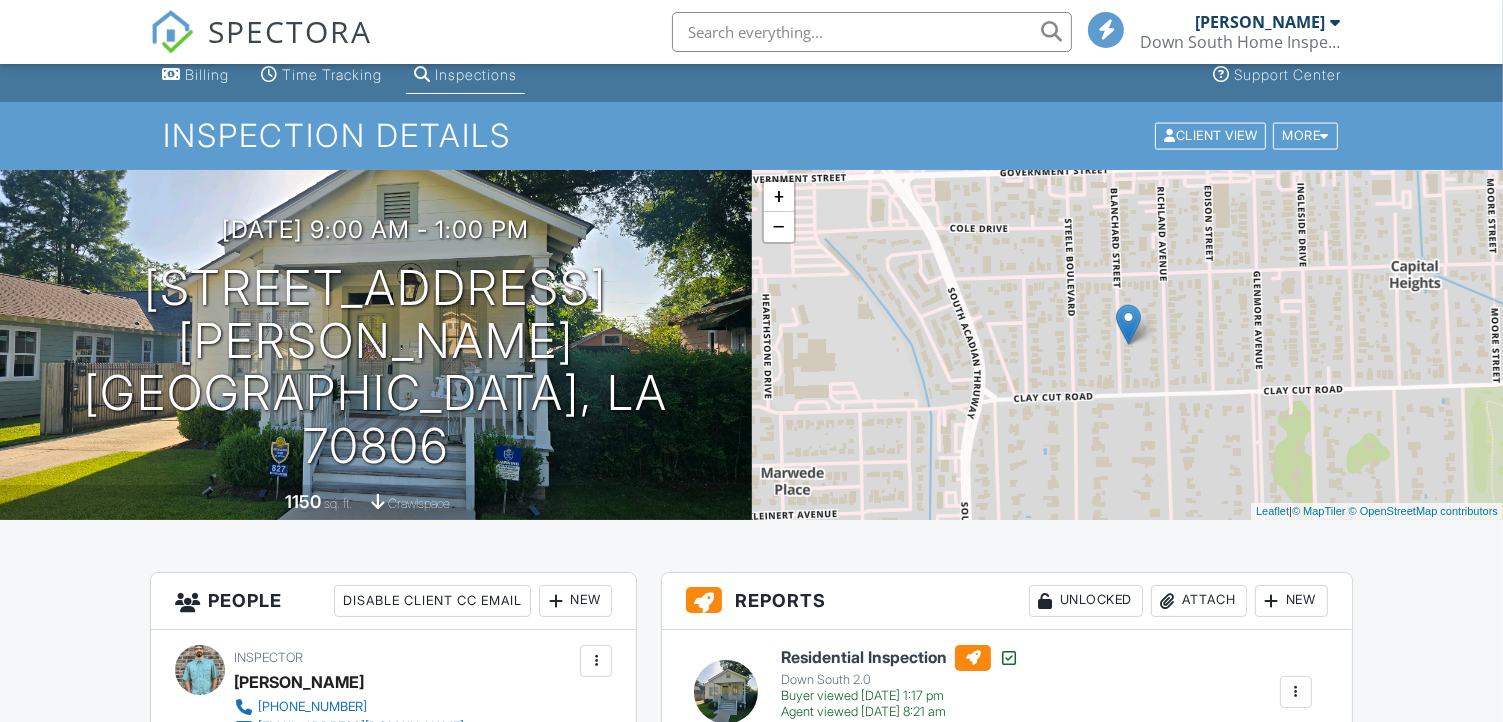 scroll, scrollTop: 400, scrollLeft: 0, axis: vertical 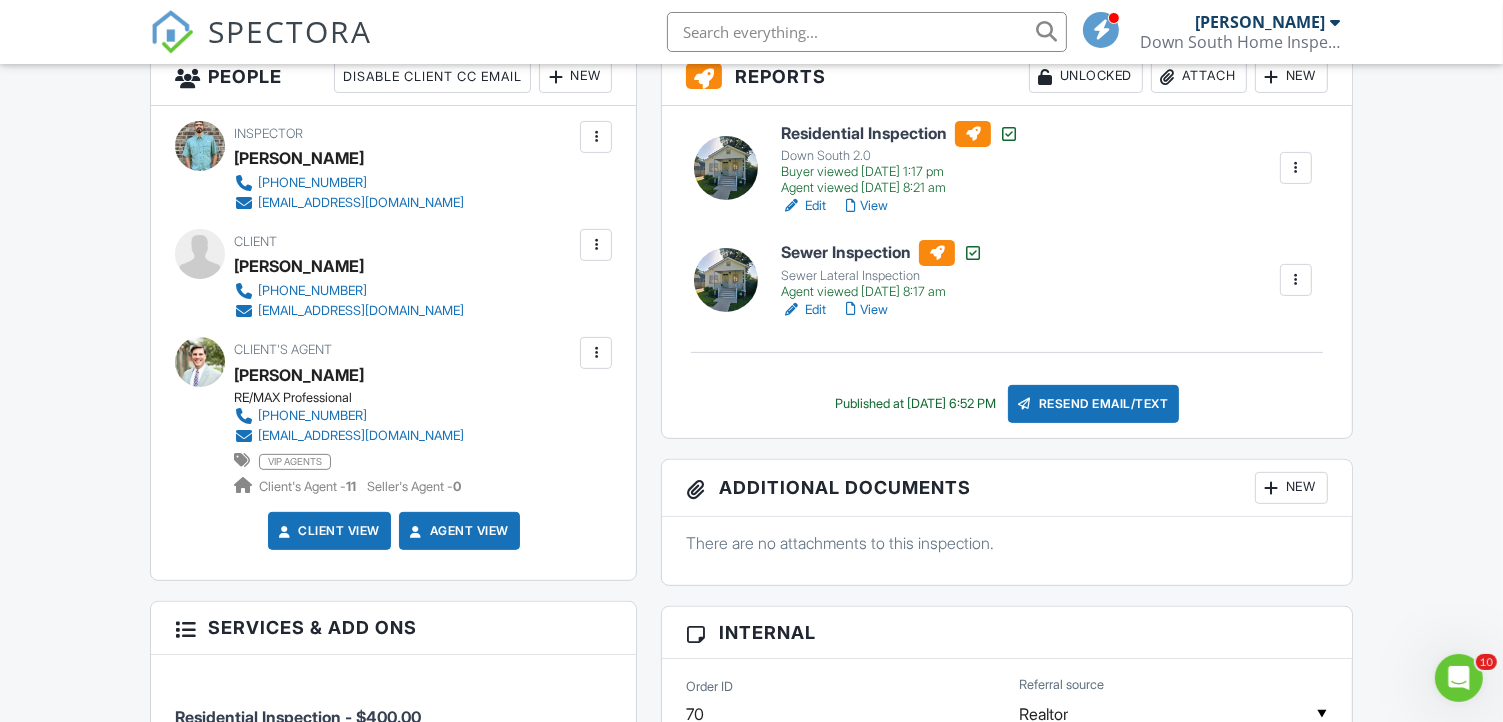 click on "View" at bounding box center (867, 310) 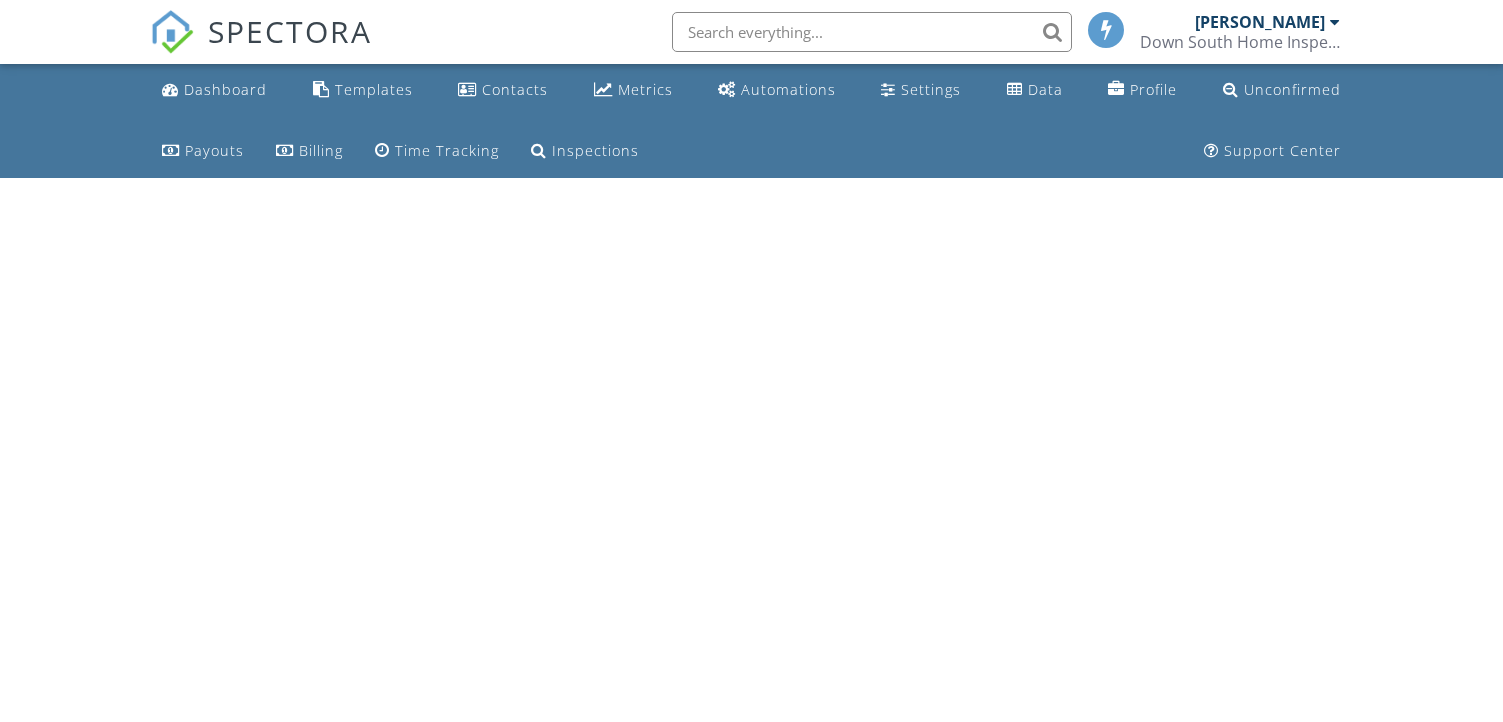scroll, scrollTop: 0, scrollLeft: 0, axis: both 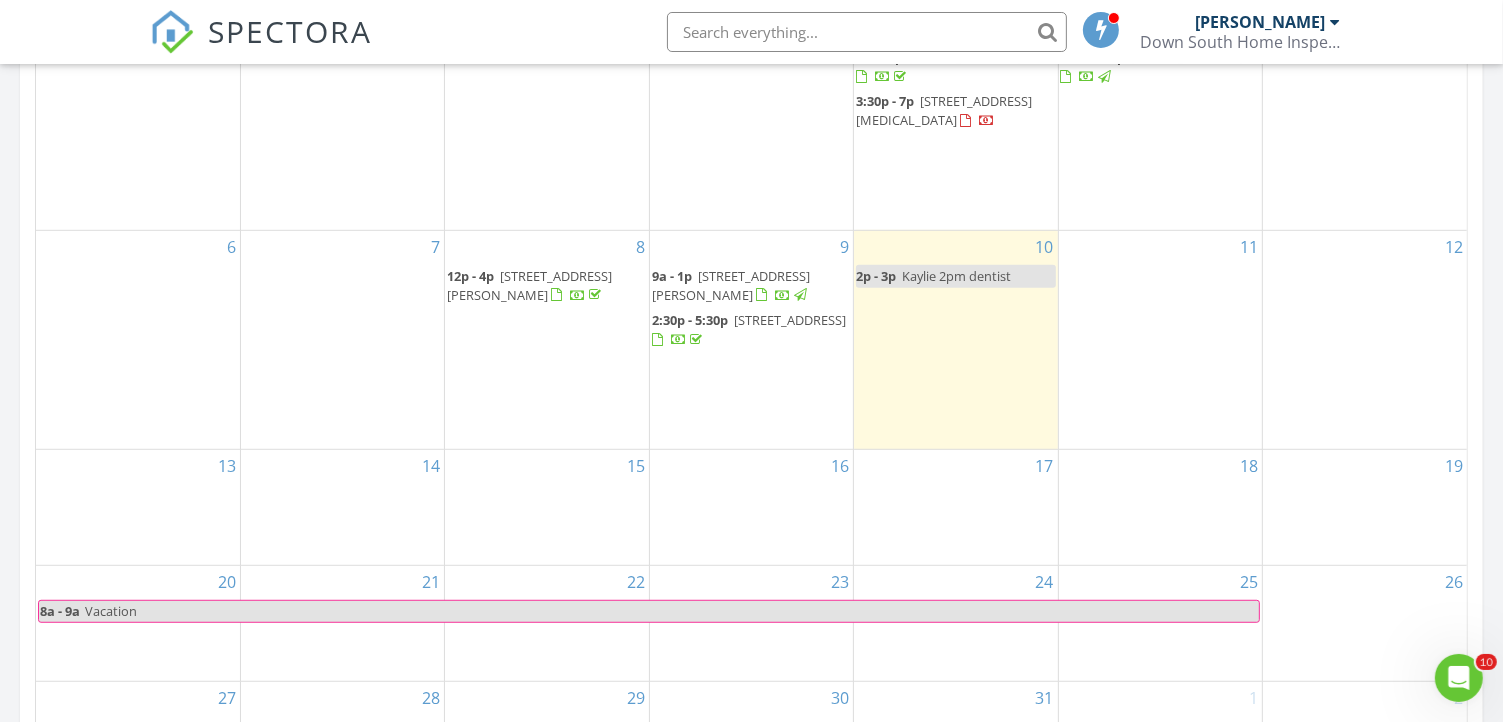 click on "827 Blanchard St, Baton Rouge 70806" at bounding box center (731, 285) 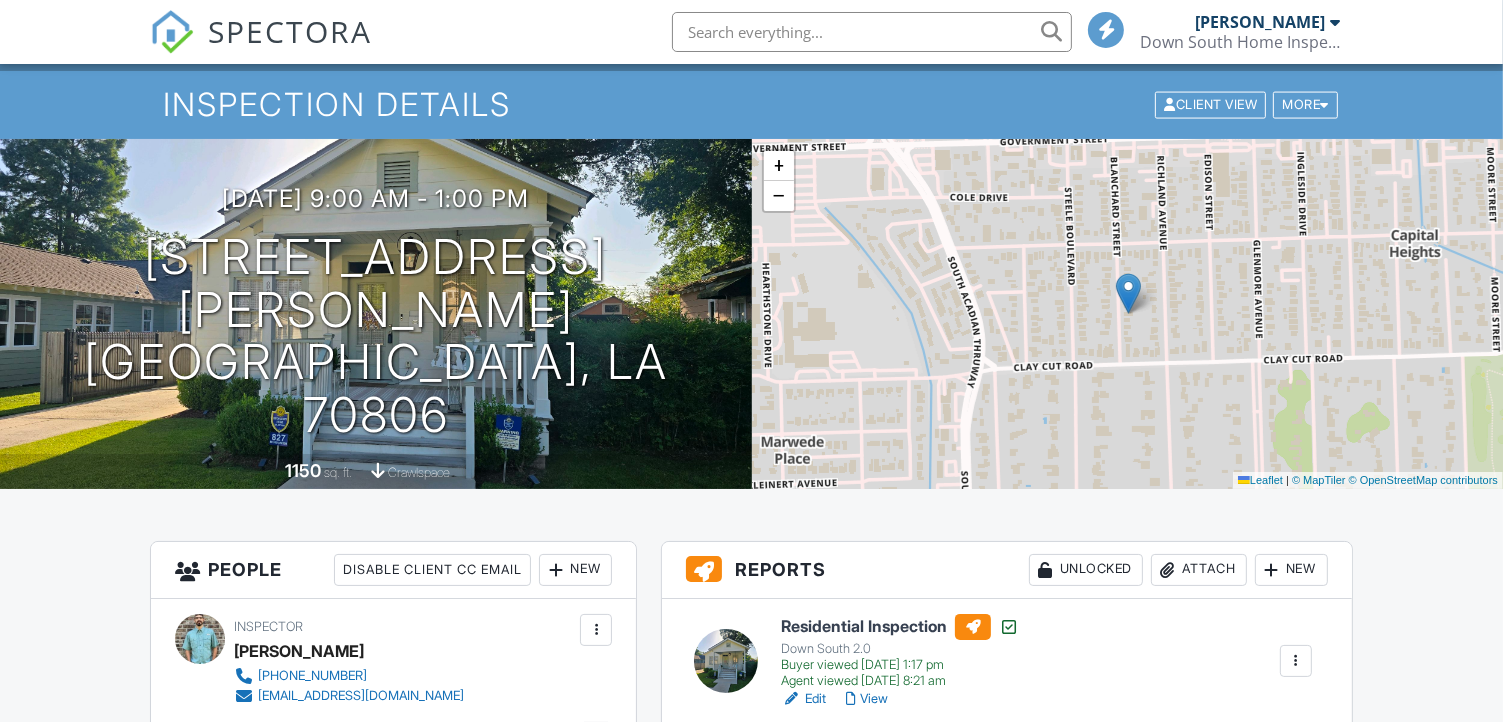 scroll, scrollTop: 300, scrollLeft: 0, axis: vertical 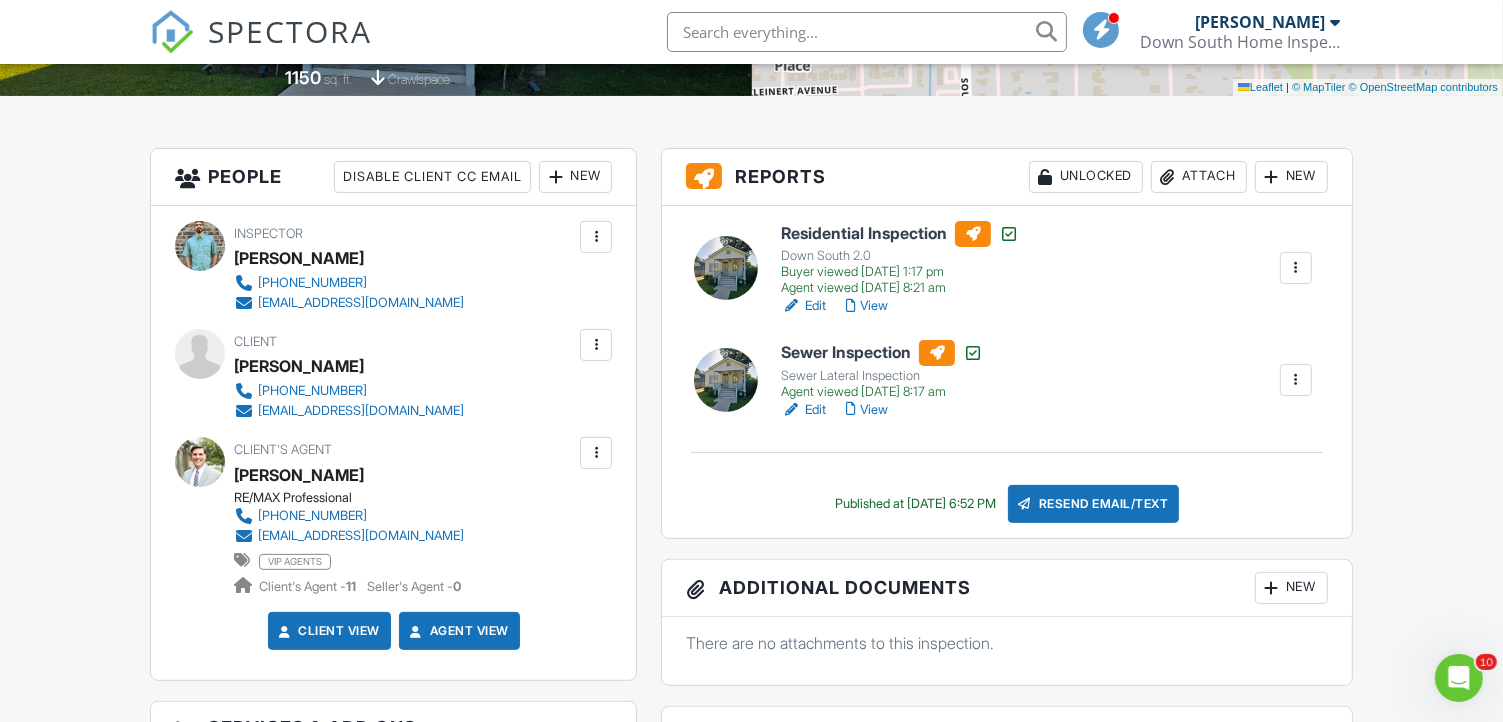click on "Sewer Inspection" at bounding box center (882, 353) 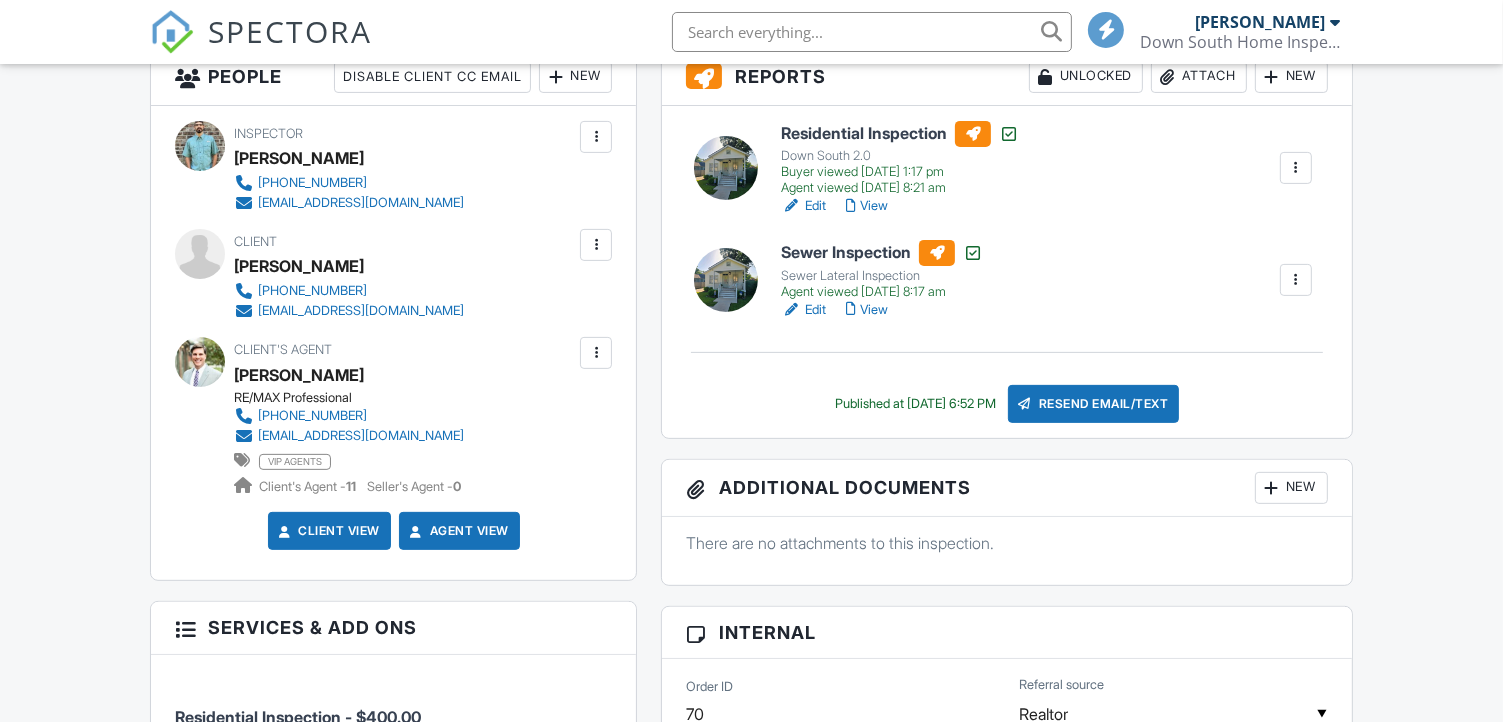 scroll, scrollTop: 600, scrollLeft: 0, axis: vertical 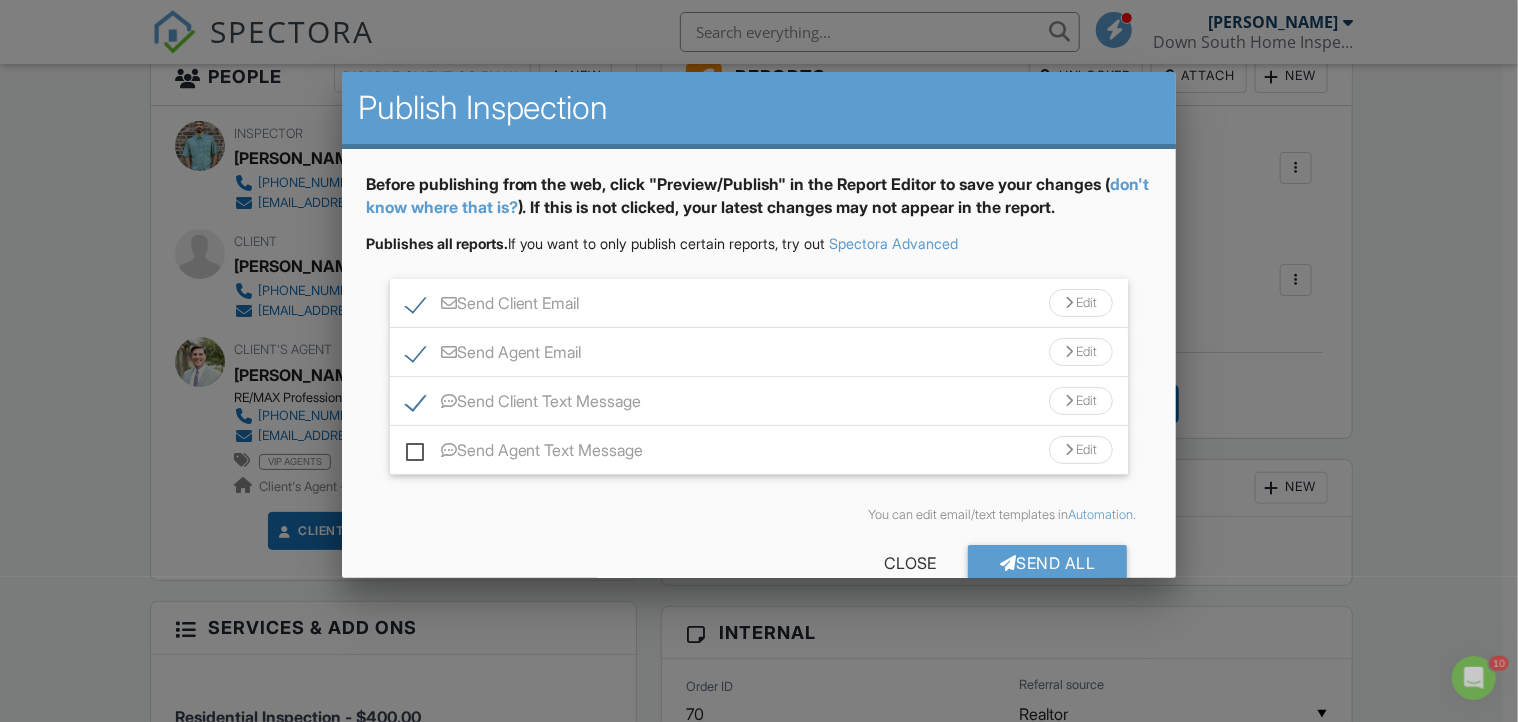 click on "Send Client Text Message" at bounding box center [524, 404] 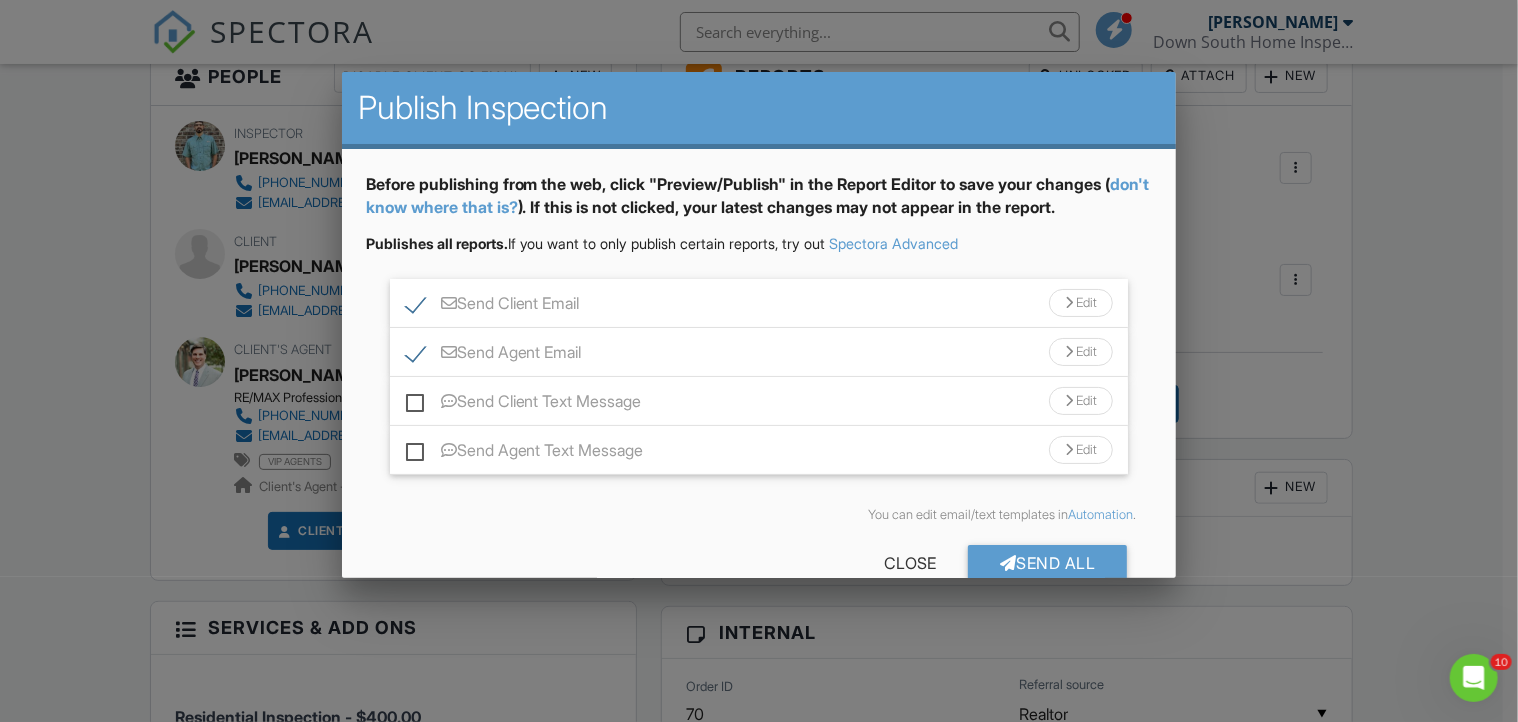 click on "Send Client Email" at bounding box center [493, 306] 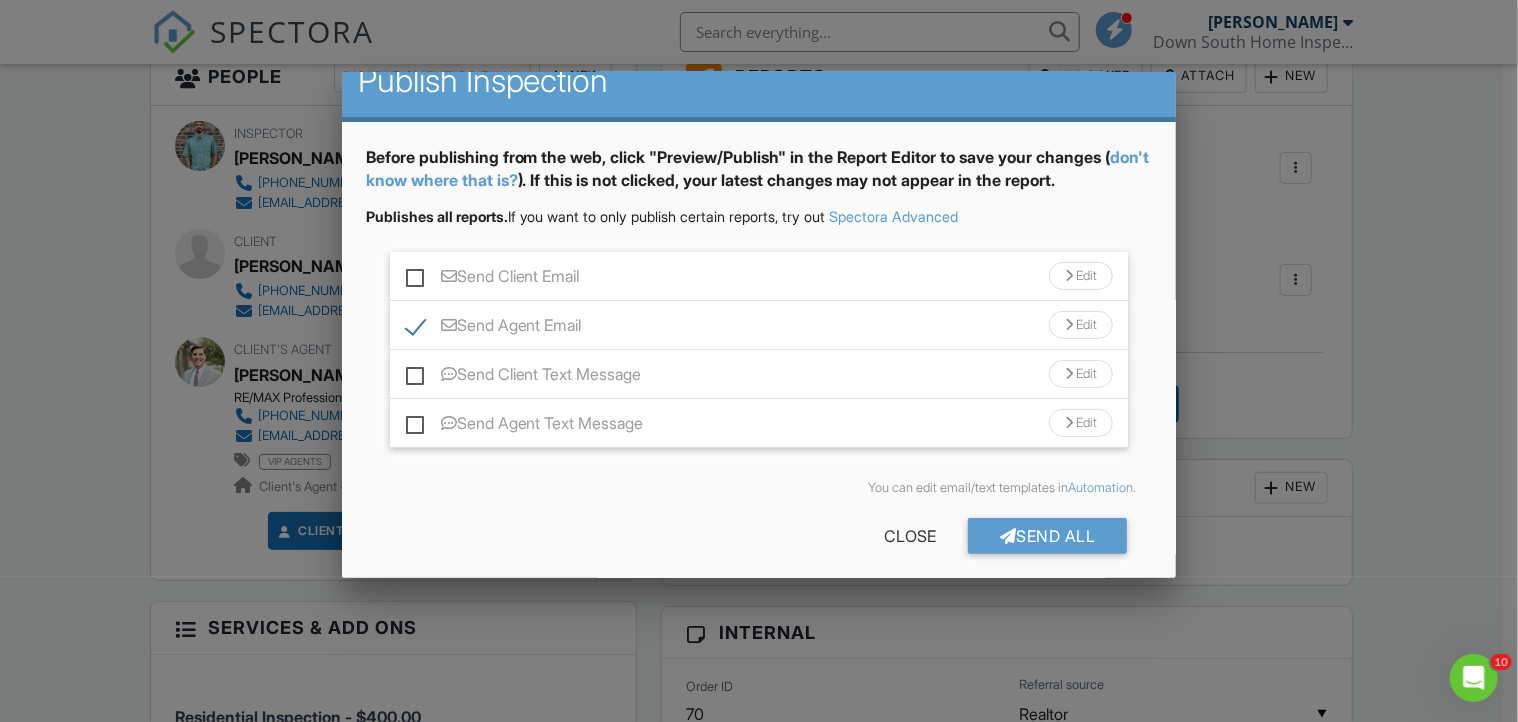 scroll, scrollTop: 40, scrollLeft: 0, axis: vertical 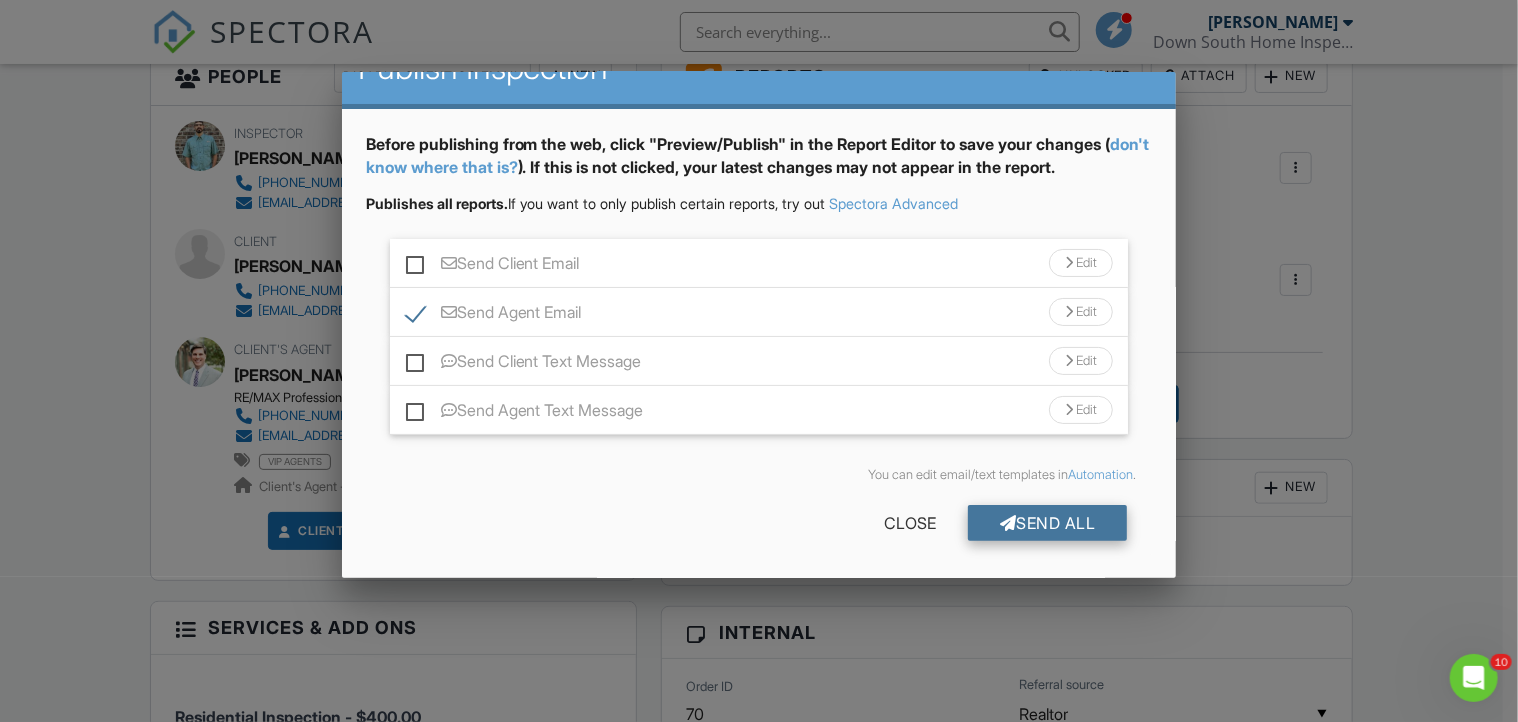 click on "Send All" at bounding box center [1048, 523] 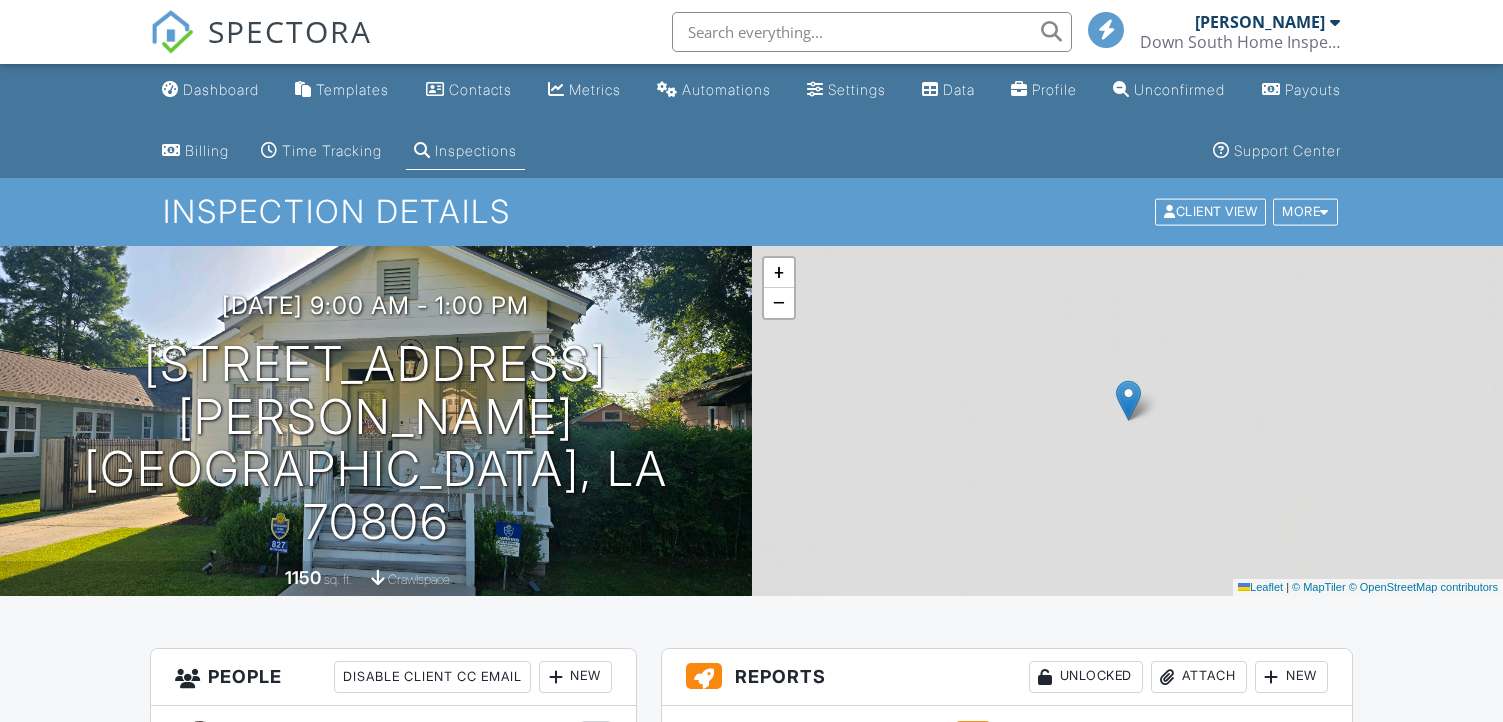 scroll, scrollTop: 600, scrollLeft: 0, axis: vertical 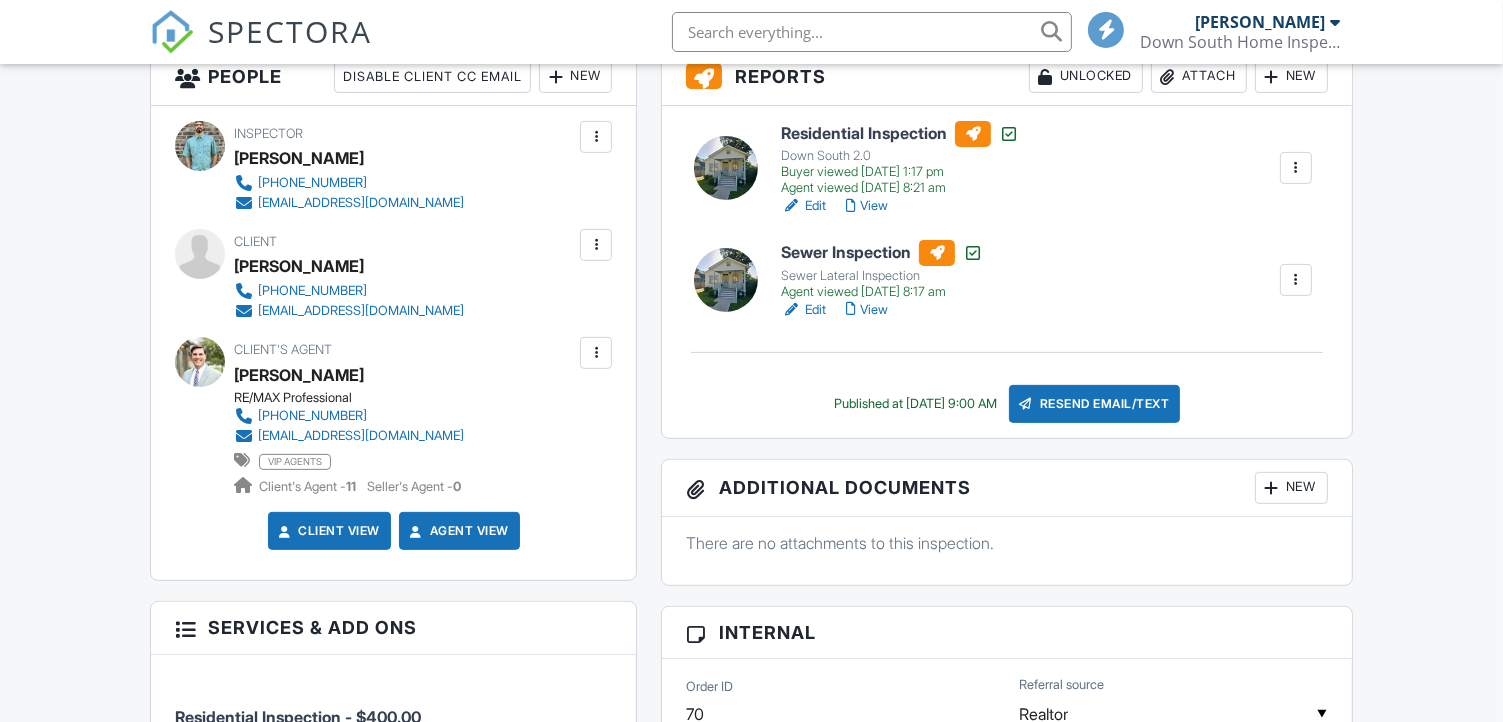 click on "View" at bounding box center [867, 310] 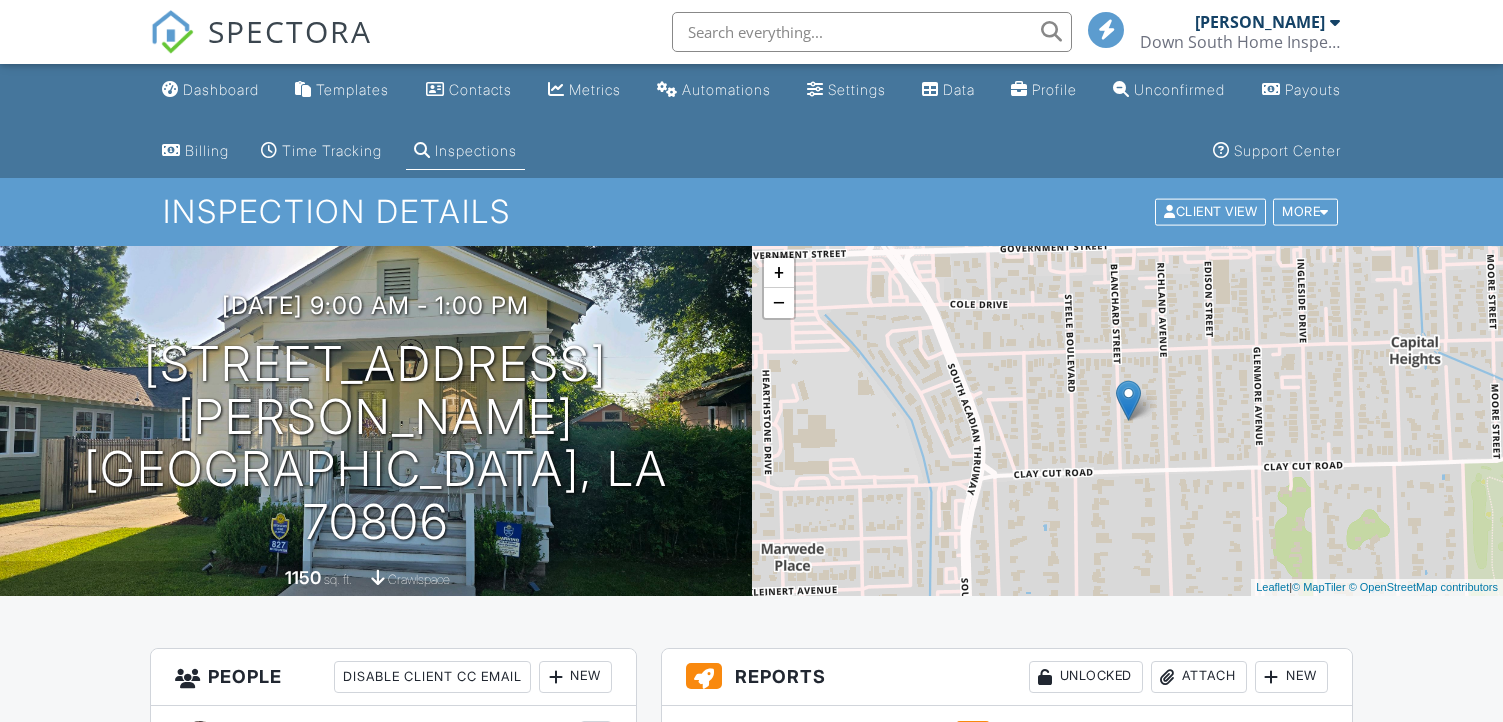 scroll, scrollTop: 500, scrollLeft: 0, axis: vertical 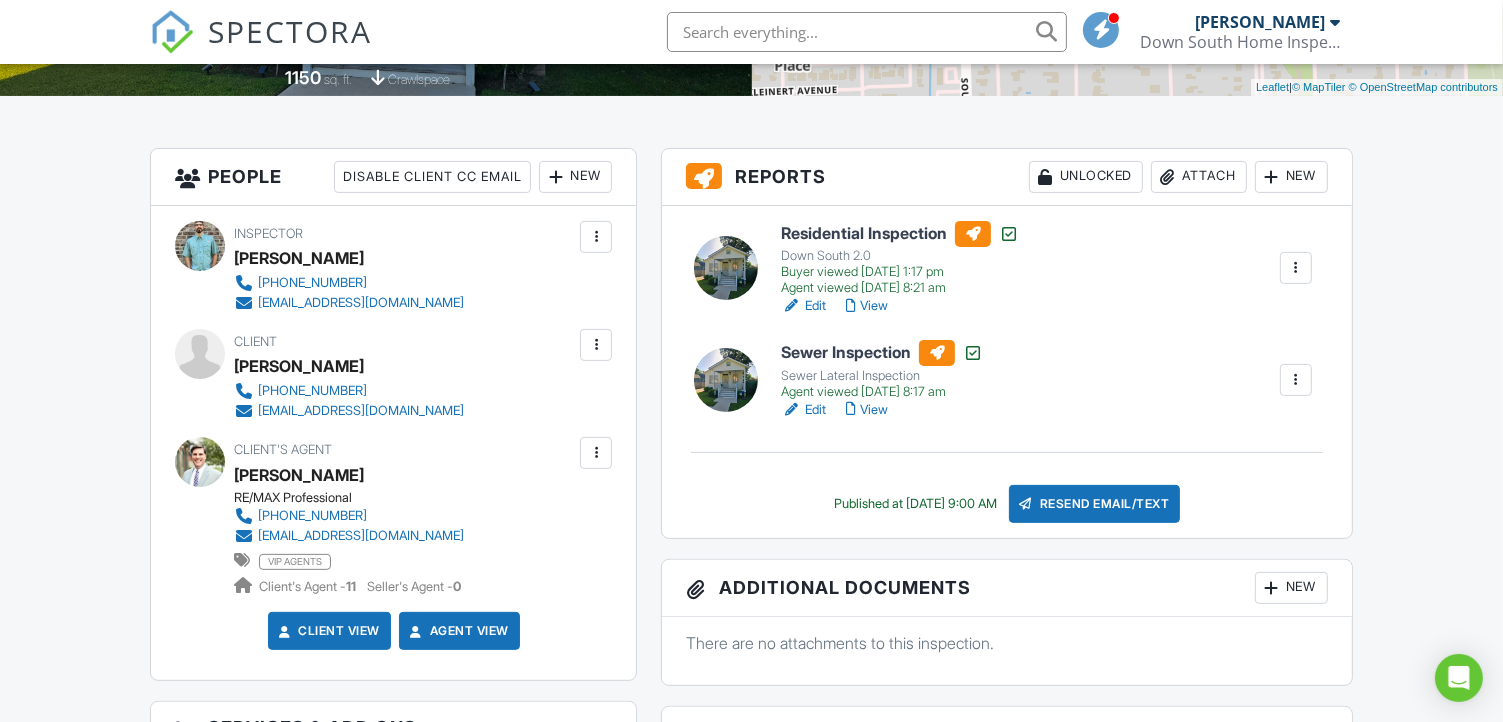 click on "View" at bounding box center [867, 410] 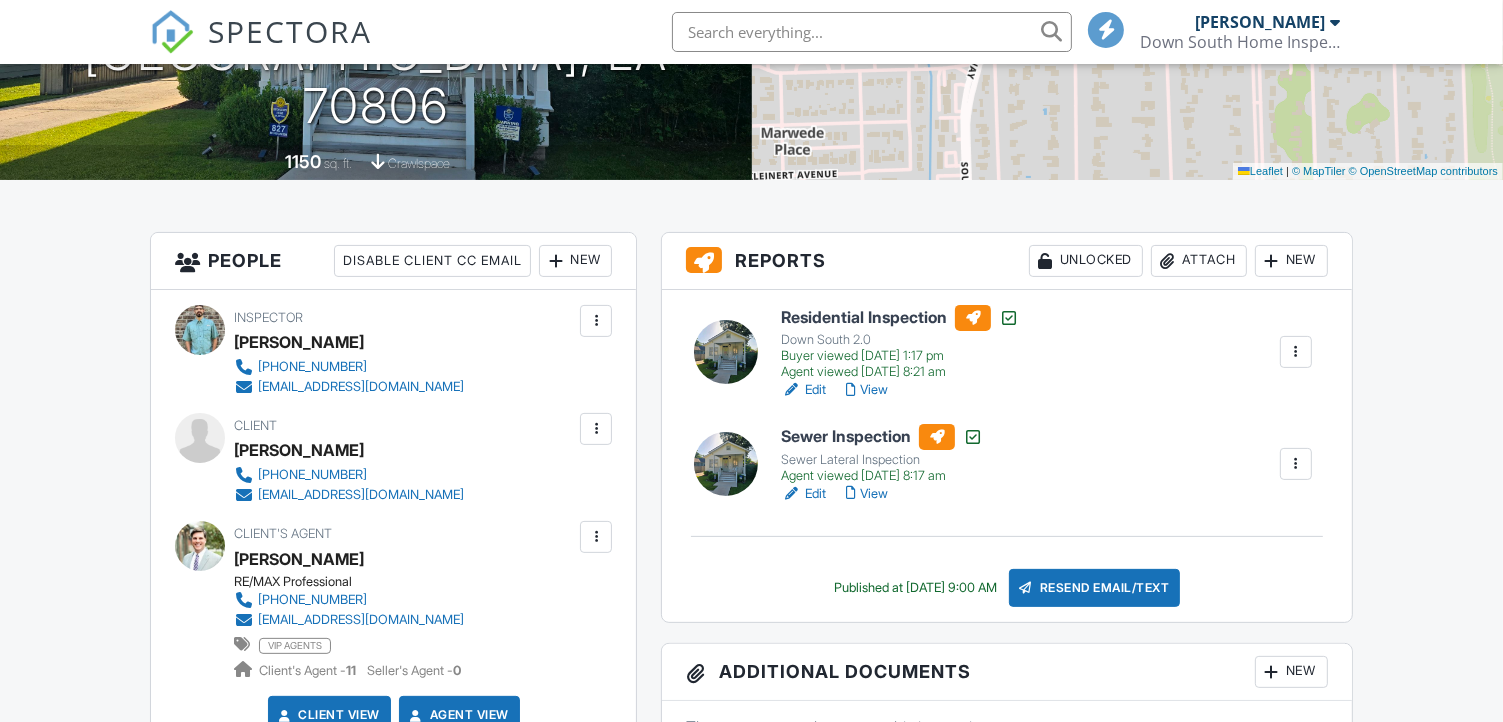 scroll, scrollTop: 700, scrollLeft: 0, axis: vertical 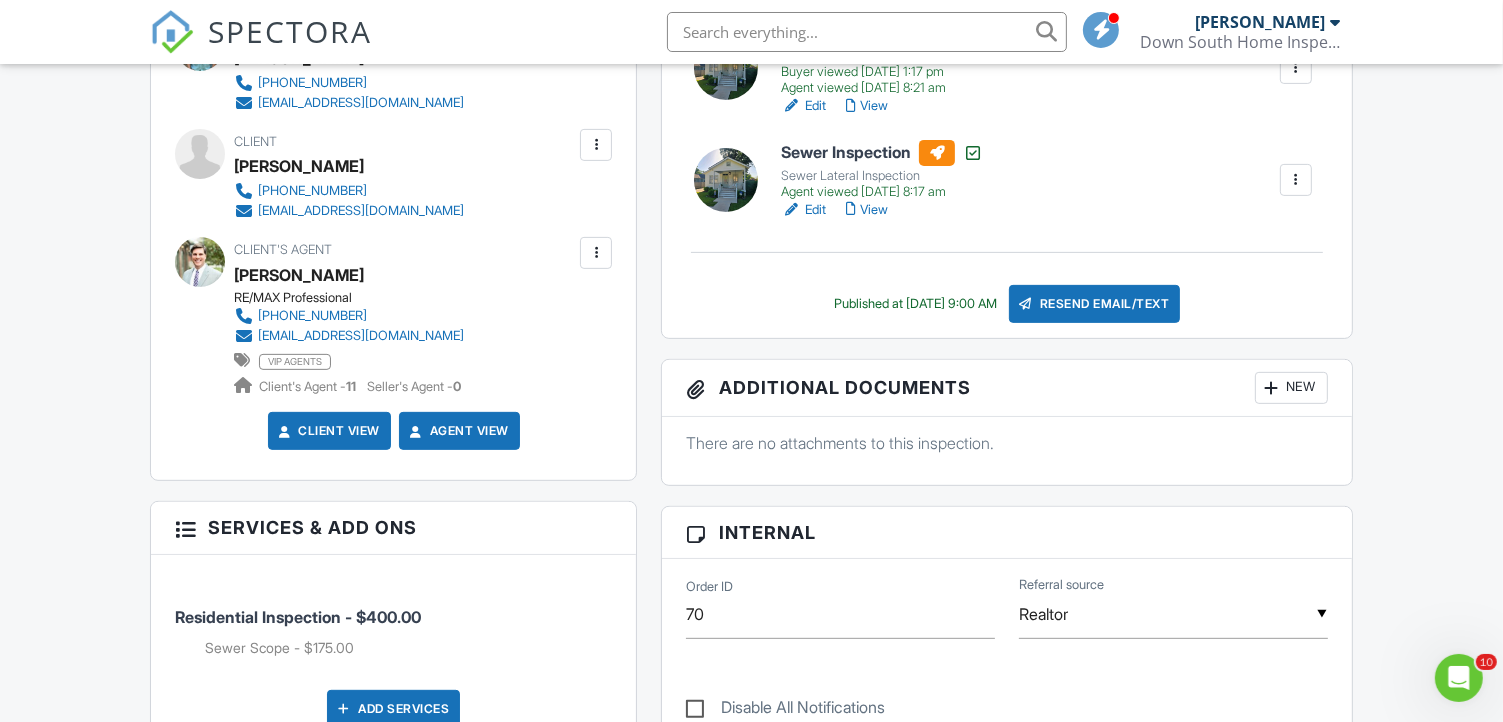 click on "[EMAIL_ADDRESS][DOMAIN_NAME]" at bounding box center [361, 336] 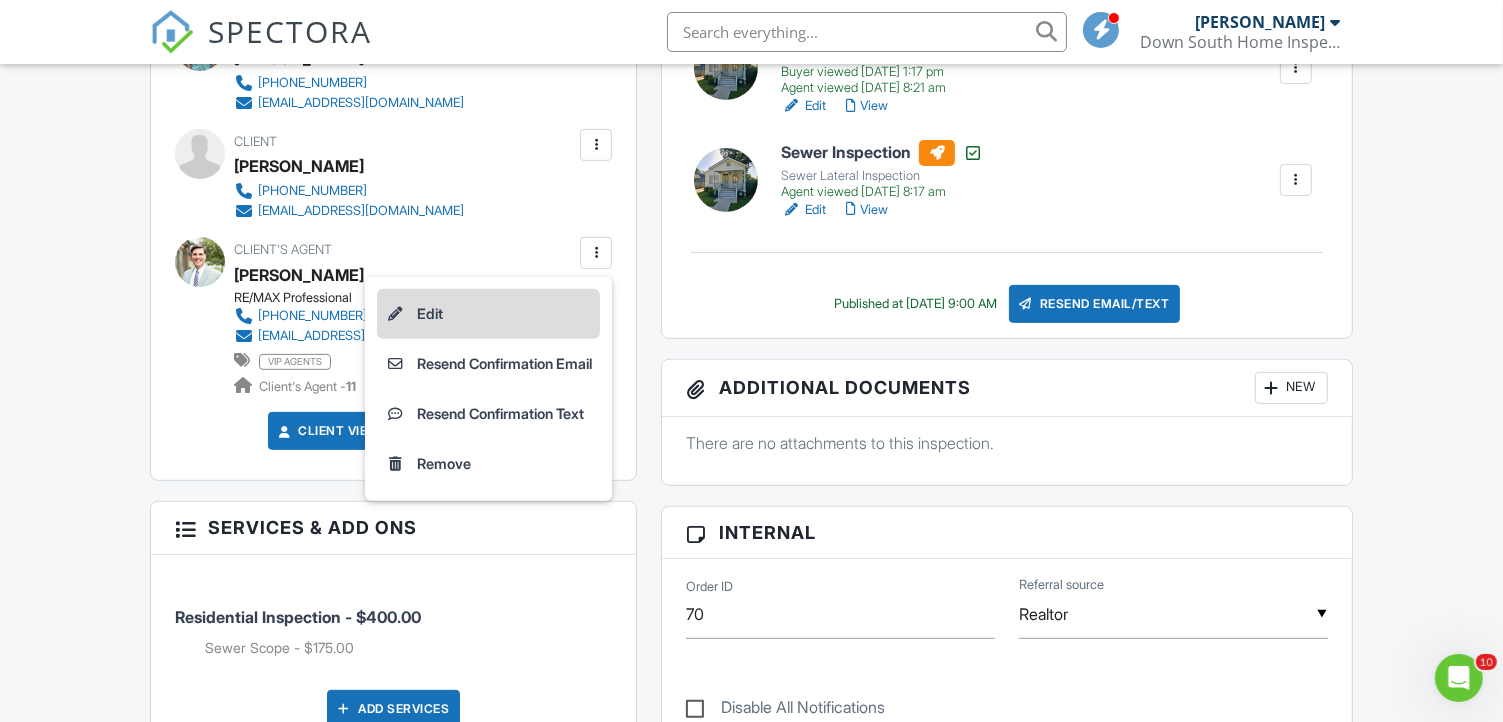 click on "Edit" at bounding box center [488, 314] 